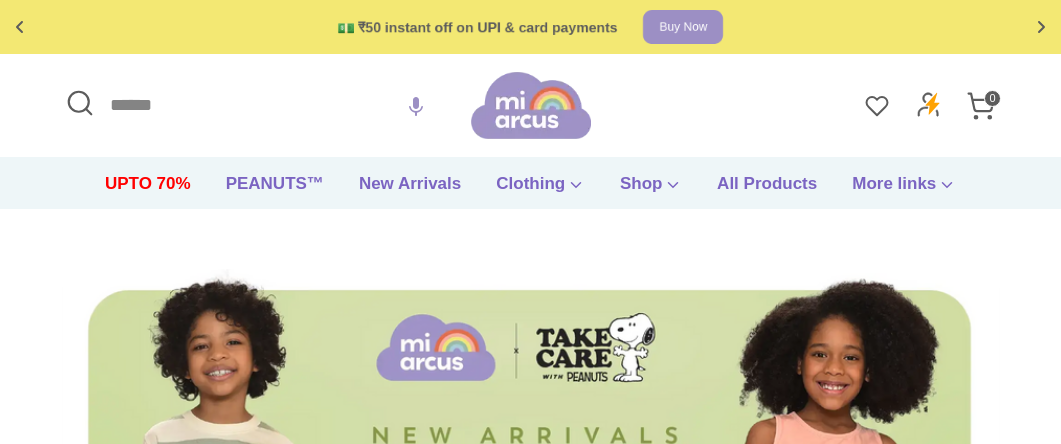 scroll, scrollTop: 0, scrollLeft: 0, axis: both 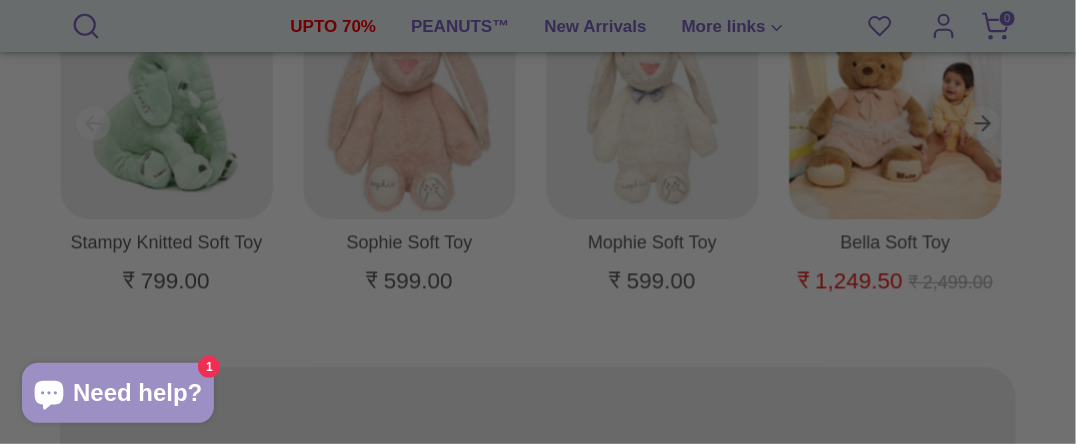 drag, startPoint x: 1072, startPoint y: 33, endPoint x: 1067, endPoint y: 52, distance: 19.646883 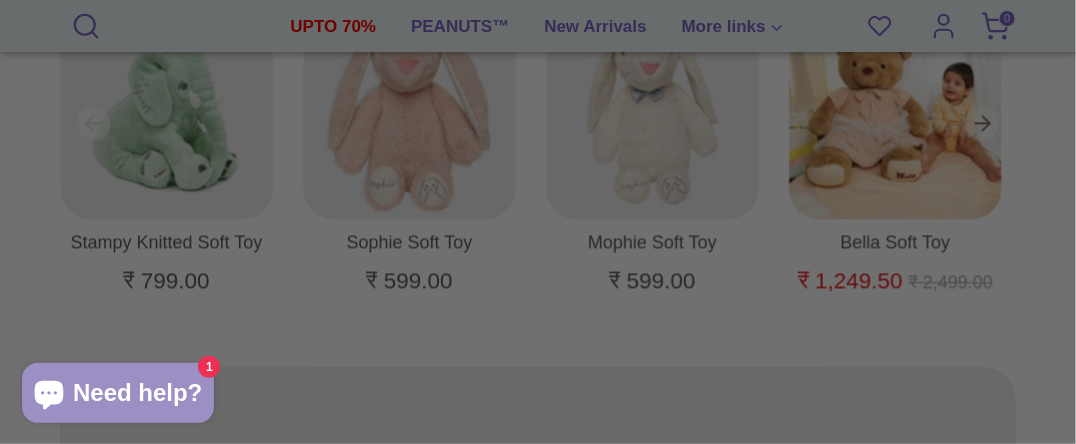 click on "🚚 Free shipping on orders above ₹599 Shop now Free gift on orders above ₹1999 Checkout 💵 ₹50 instant off on UPI & card payments Buy Now Up to 70% off on selected items Shop now! 🚚 Free shipping on orders above ₹599 Shop now Free gift on orders above ₹1999 Checkout 💵 ₹50 instant off on UPI & card payments Buy Now Up to 70% off on selected items Shop now!
✅ Product added to cart!
Baby Products Online India: Newborn & Kids Online Shopping MiArcus.com" at bounding box center [538, 2361] 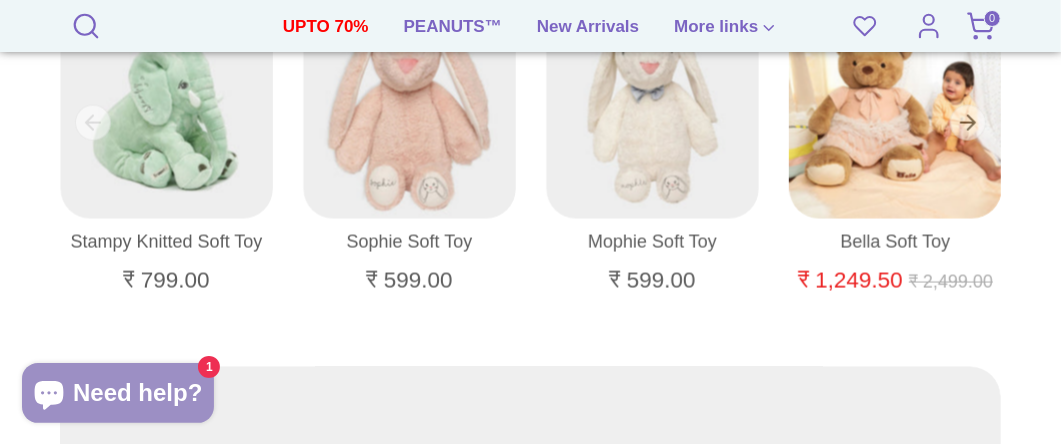 scroll, scrollTop: 0, scrollLeft: 0, axis: both 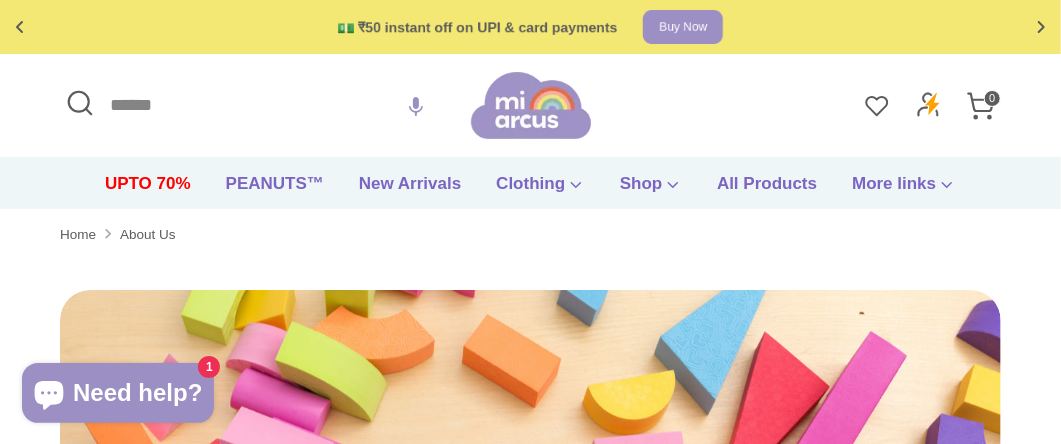 click on "Search
Search
Search
Search
Search
Close search
Order History
Logout
0" at bounding box center (530, 105) 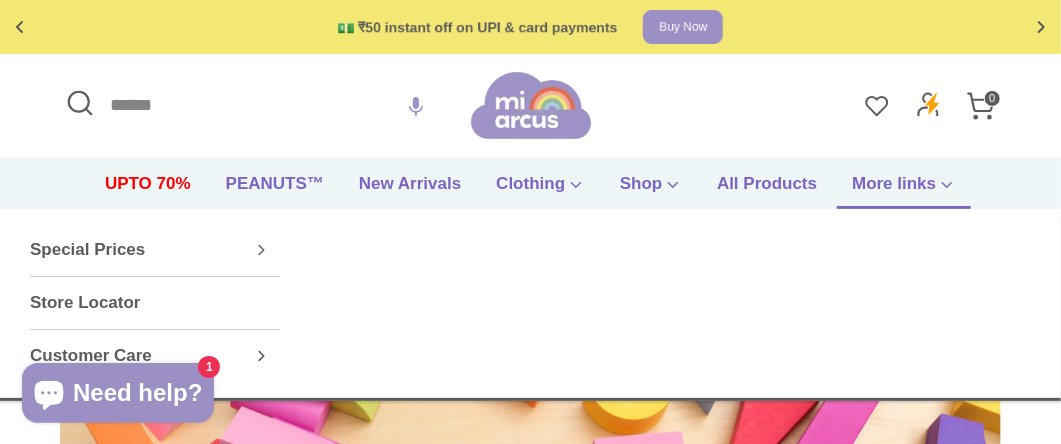 click on "More links" at bounding box center [904, 190] 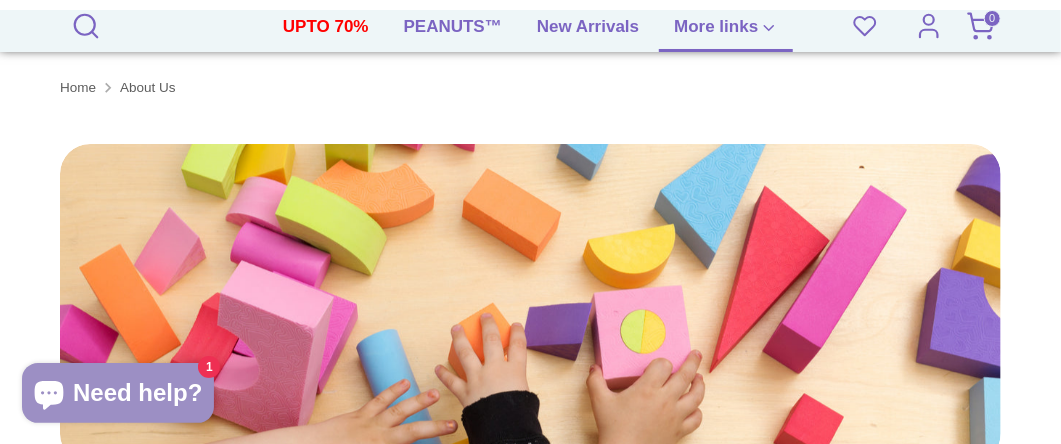 scroll, scrollTop: 221, scrollLeft: 0, axis: vertical 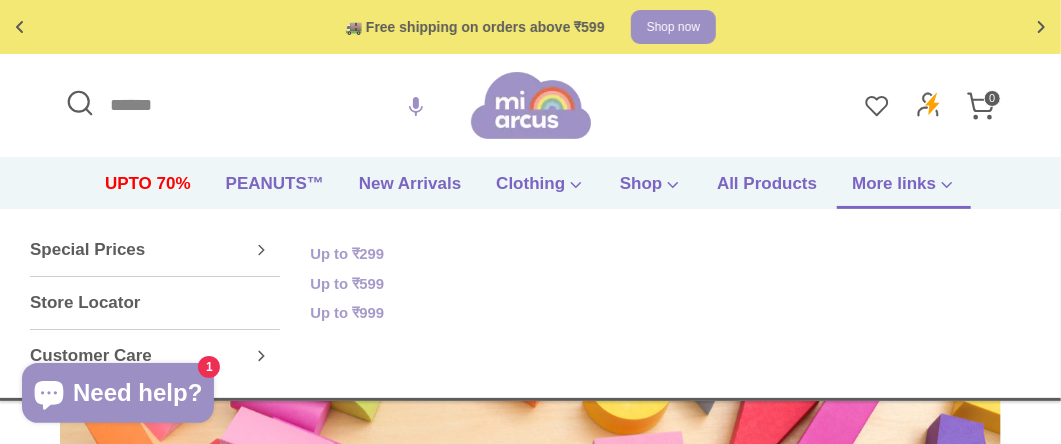 click on "More links" at bounding box center (904, 190) 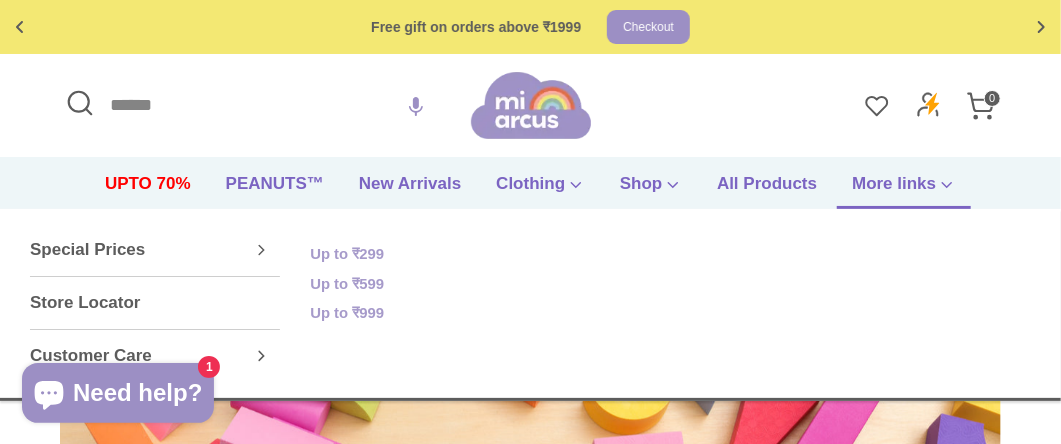 click on "More links" at bounding box center (904, 190) 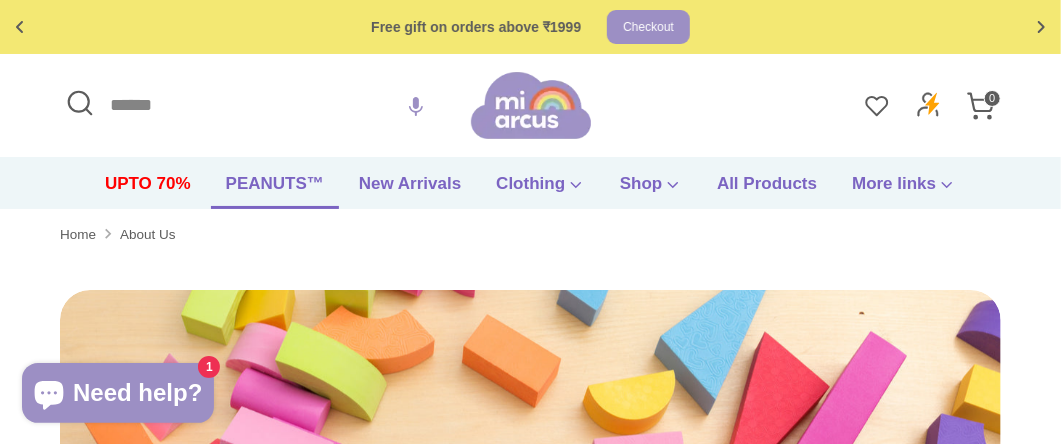 click on "PEANUTS™" at bounding box center [275, 190] 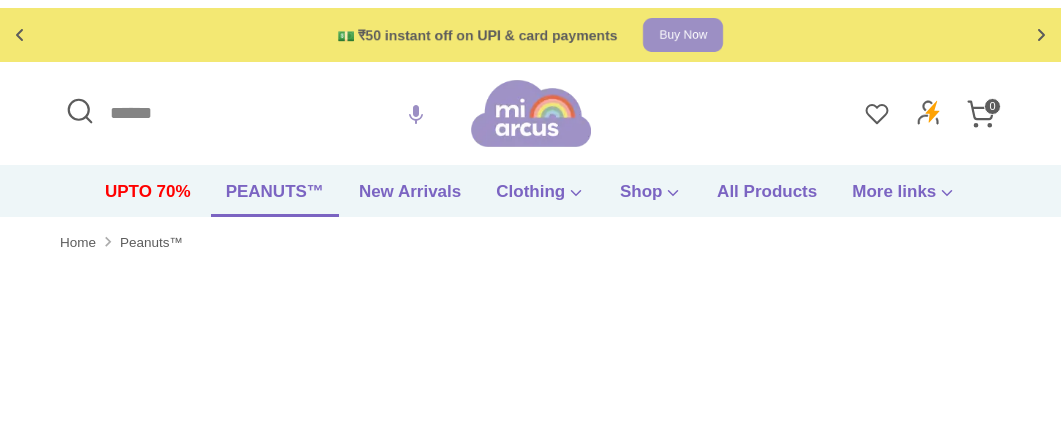 scroll, scrollTop: 0, scrollLeft: 0, axis: both 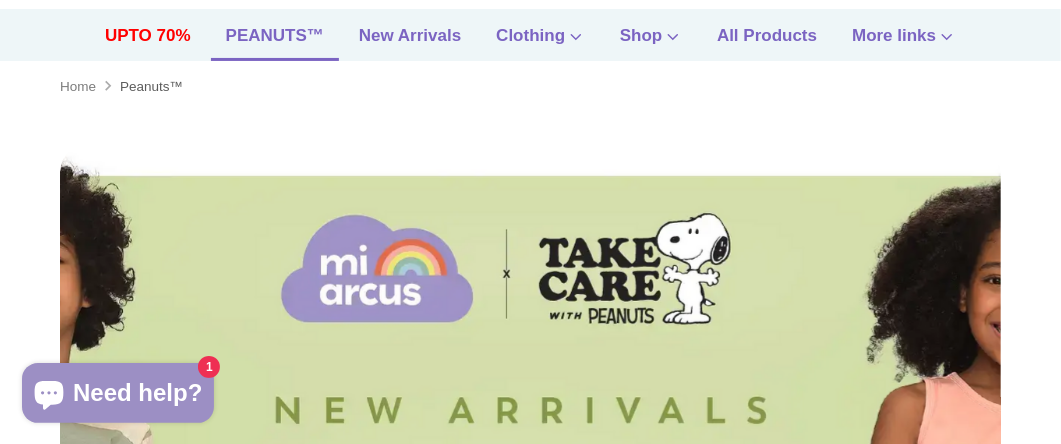 click on "Home" at bounding box center (78, 87) 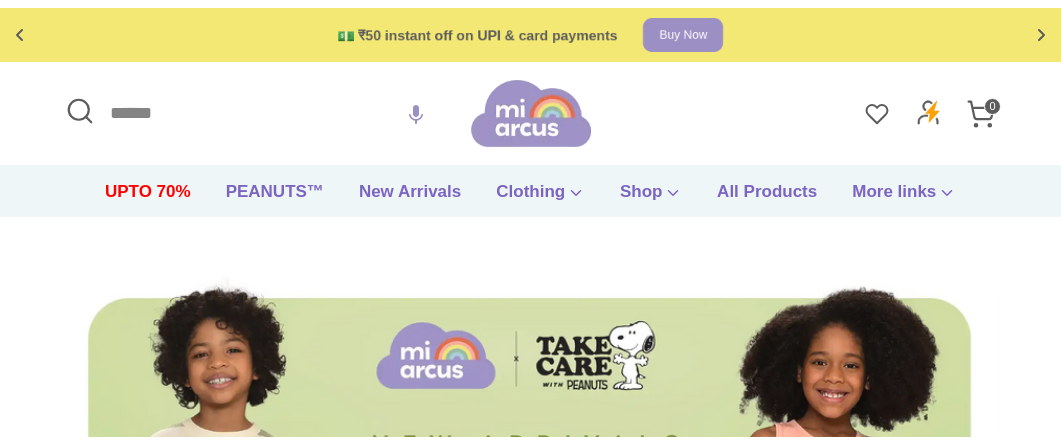 scroll, scrollTop: 0, scrollLeft: 0, axis: both 